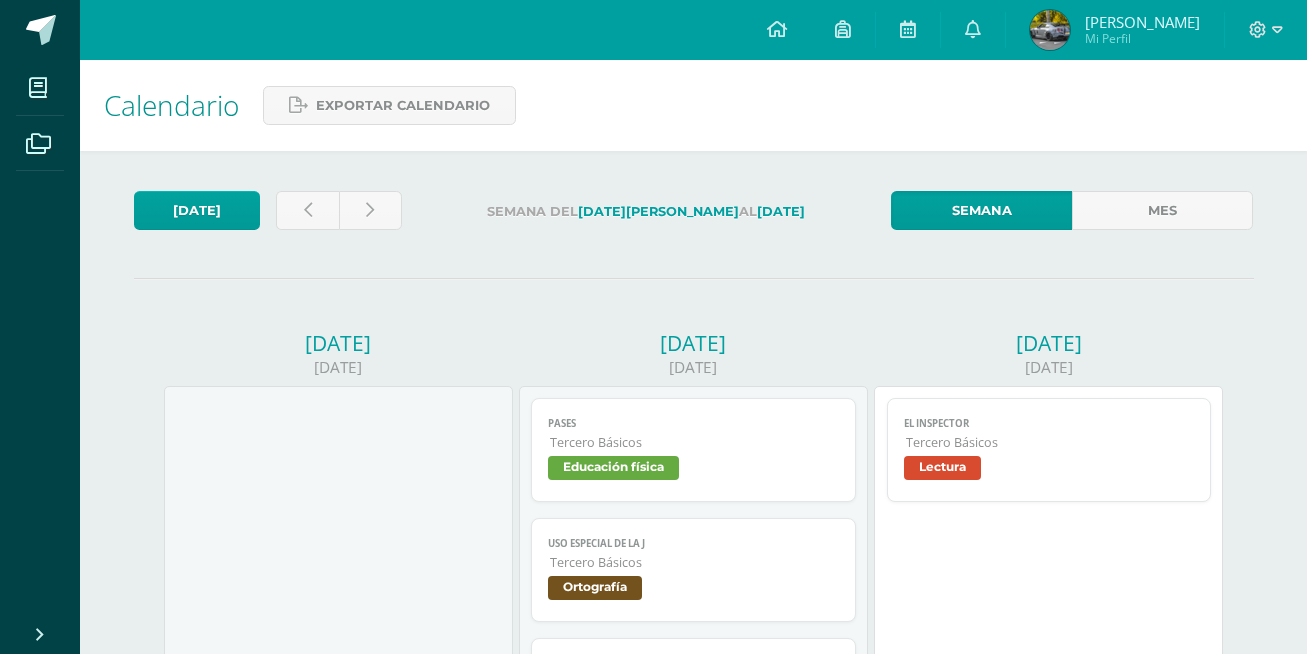 scroll, scrollTop: 933, scrollLeft: 0, axis: vertical 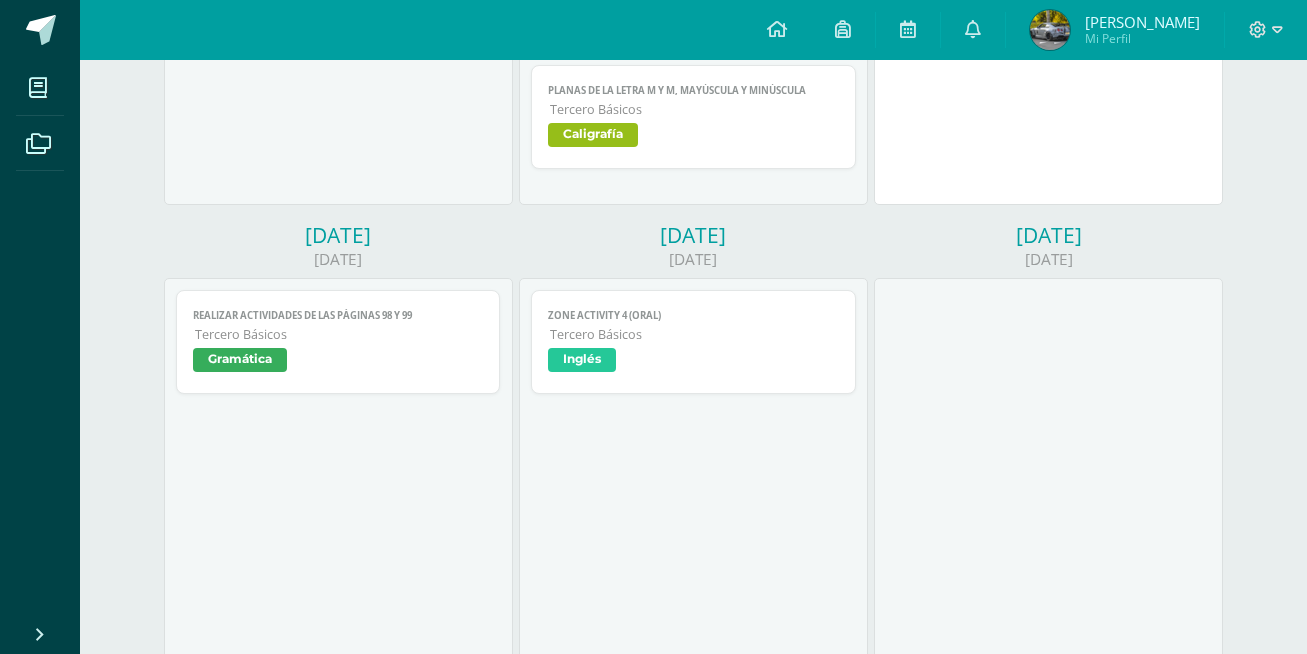 click at bounding box center (1048, 654) 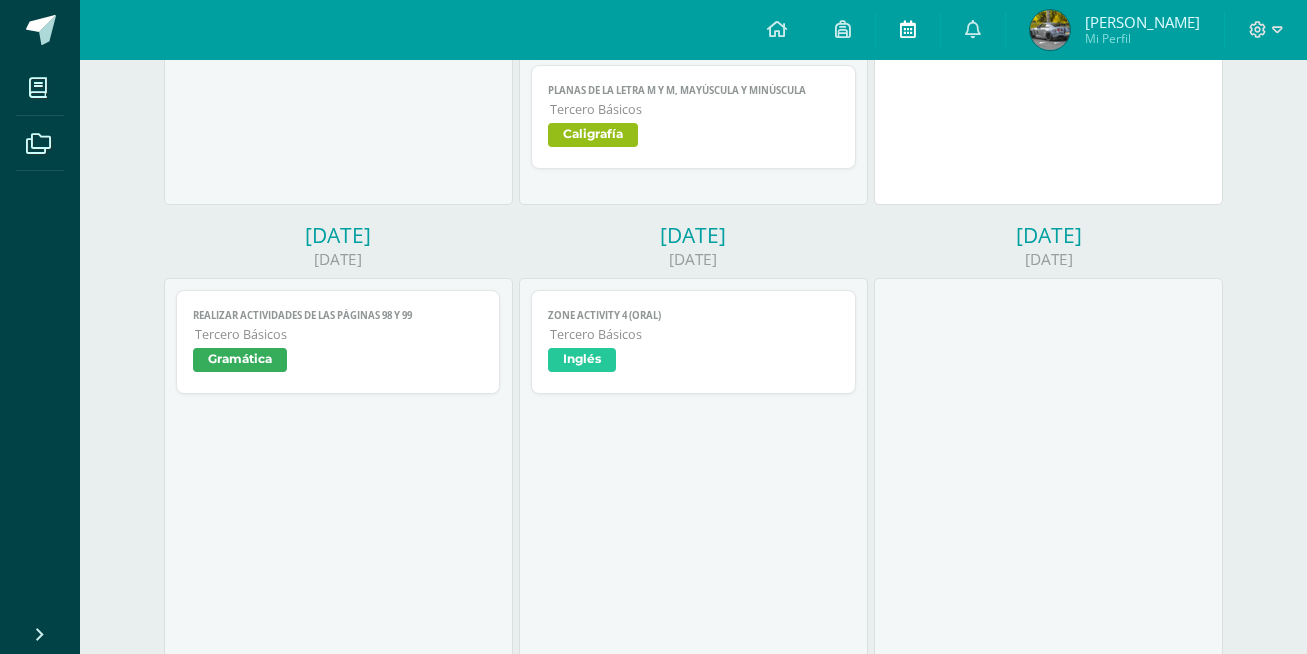 click at bounding box center (908, 30) 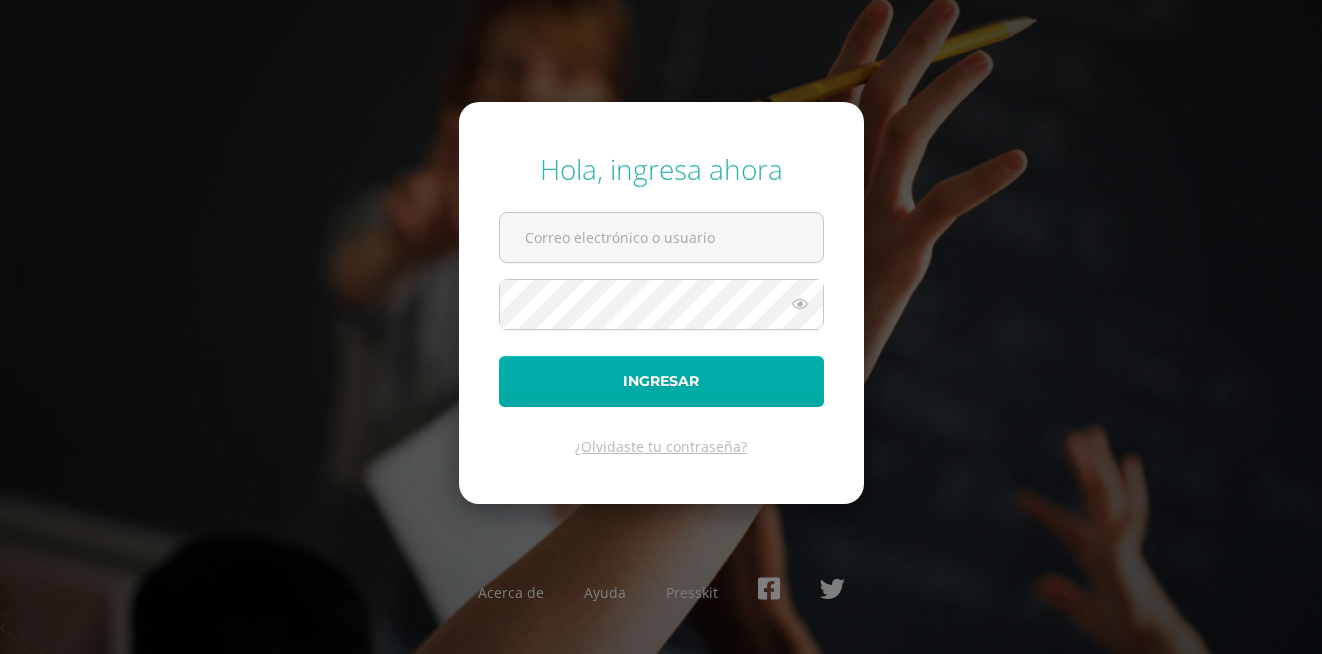 scroll, scrollTop: 0, scrollLeft: 0, axis: both 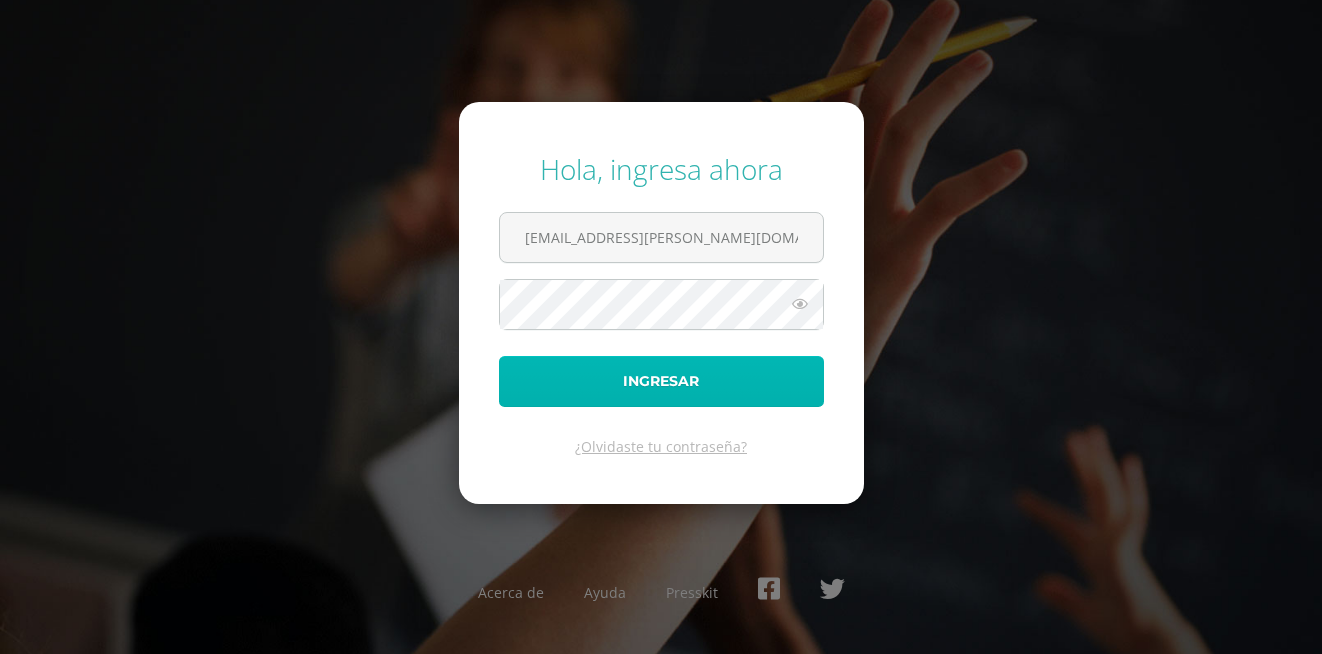 click on "Ingresar" at bounding box center [661, 381] 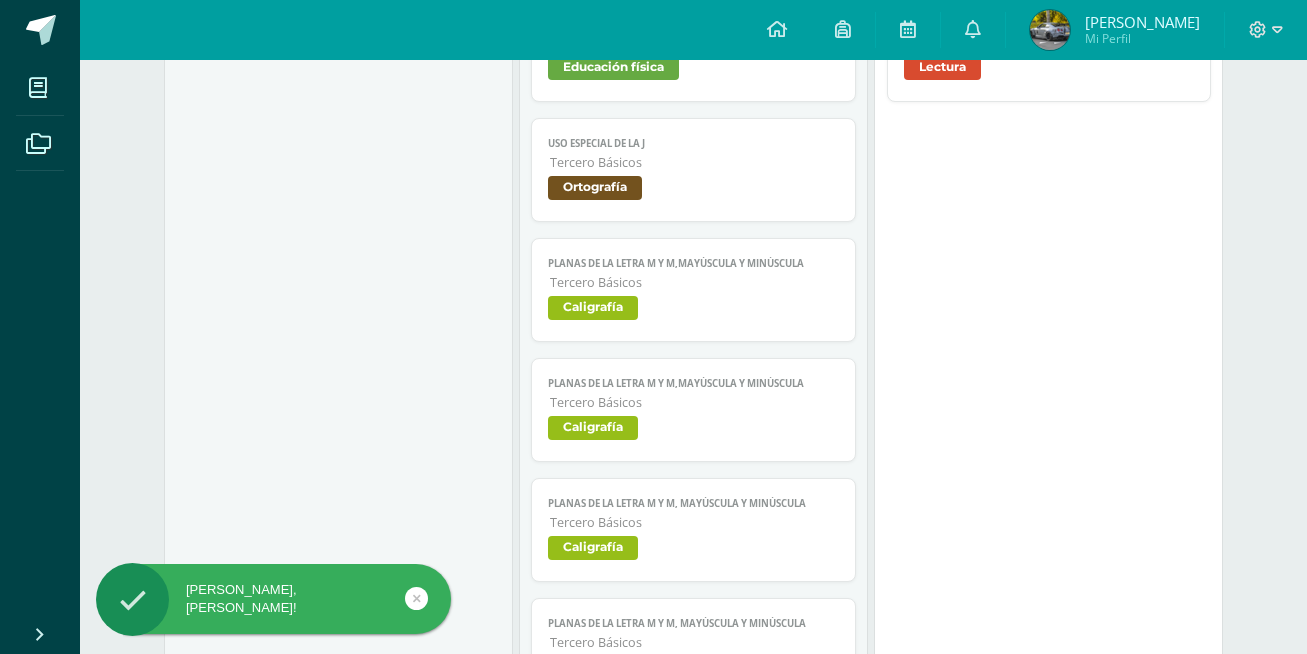 scroll, scrollTop: 933, scrollLeft: 0, axis: vertical 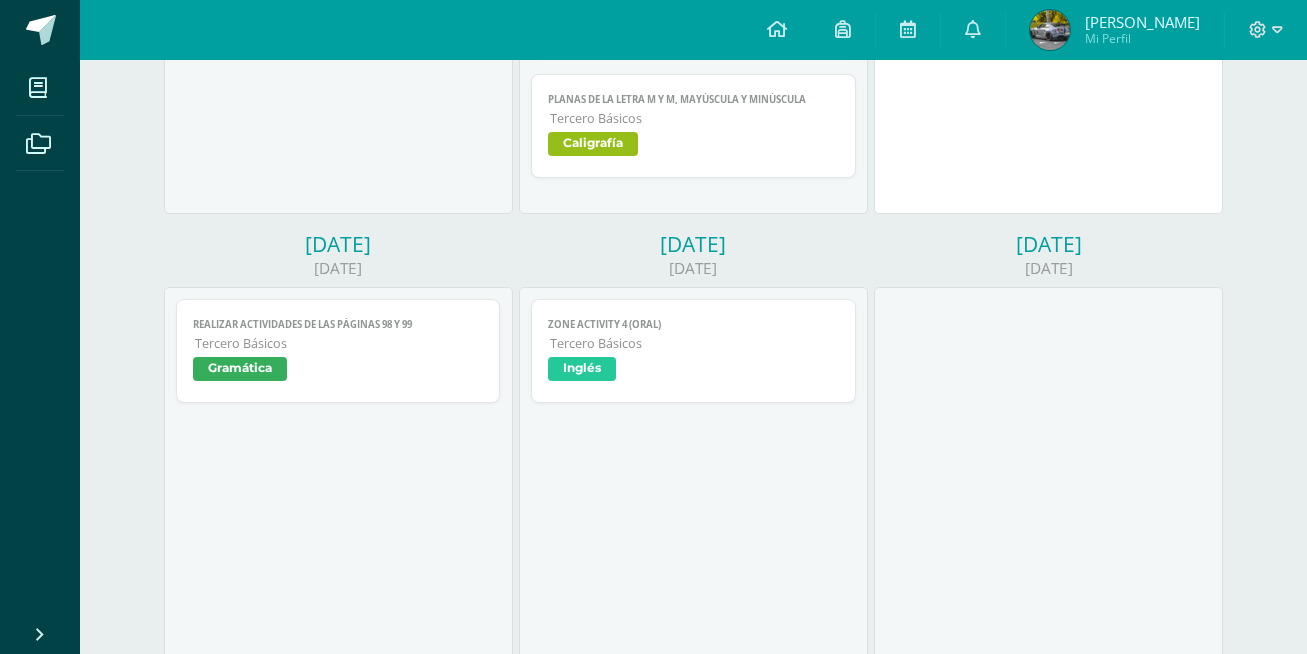 drag, startPoint x: 1133, startPoint y: 320, endPoint x: 1112, endPoint y: 327, distance: 22.135944 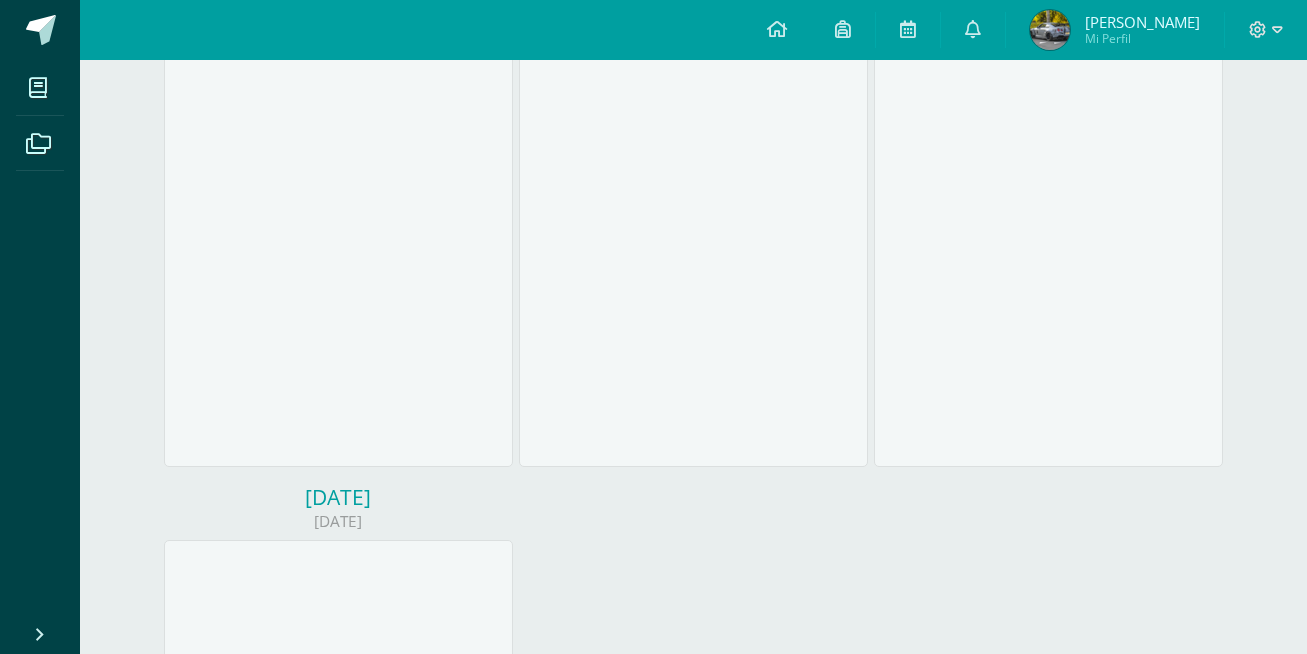 click on "Hoy
Semana del  7 de Julio  al  12 de Julio
Semana
Mes
Lunes
07/07/2025
Martes
08/07/2025
Pases
Educación física
Cargando contenido Pases Tercero Básicos Educación física Uso especial de la J
Ortografía
Cargando contenido Uso especial de la J Tercero Básicos Ortografía PLANAS DE LA LETRA M y m,mayúscula y minúscula
Caligrafía
Cargando contenido PLANAS DE LA LETRA M y m,mayúscula y minúscula Tercero Básicos Caligrafía PLANAS DE LA LETRA M y m,mayúscula y minúscula
Caligrafía
Cargando contenido Tercero Básicos" at bounding box center [694, 16] 